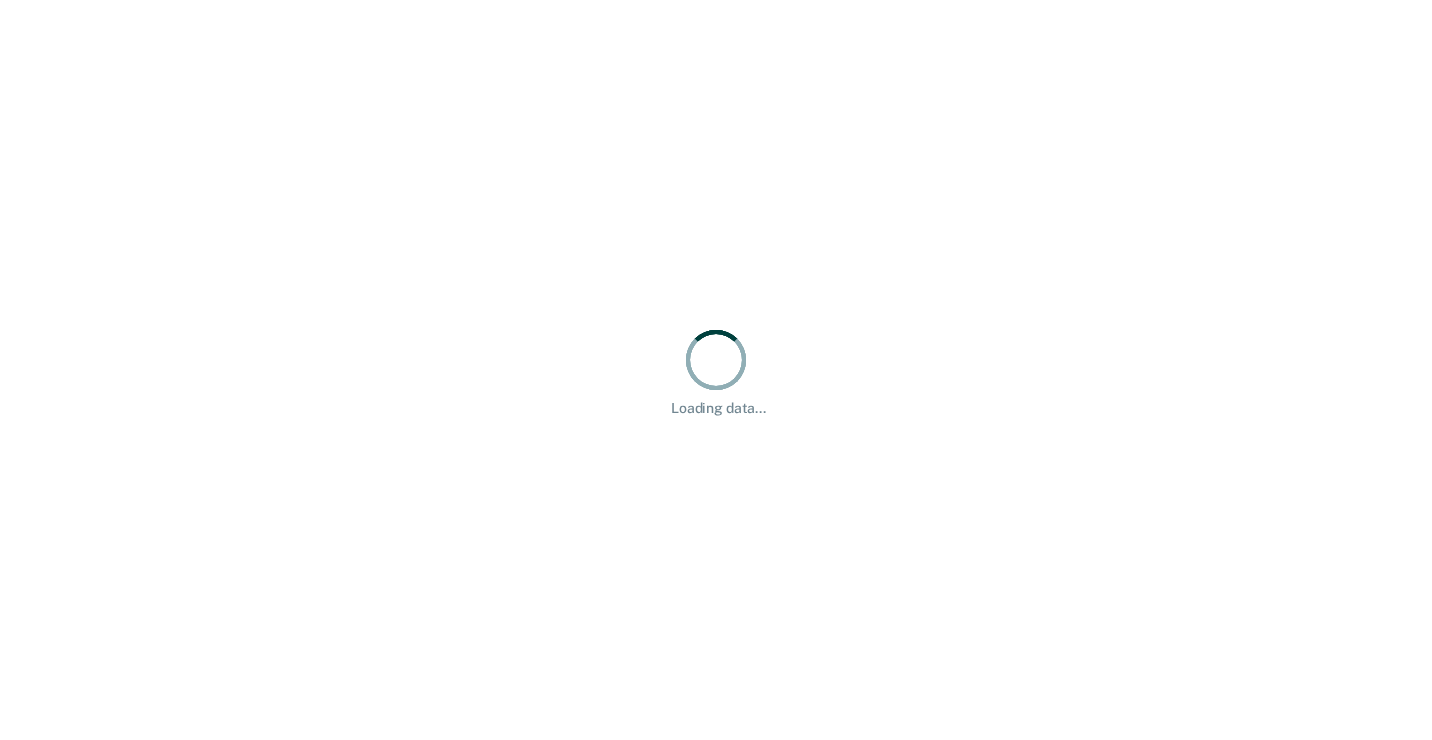 scroll, scrollTop: 0, scrollLeft: 0, axis: both 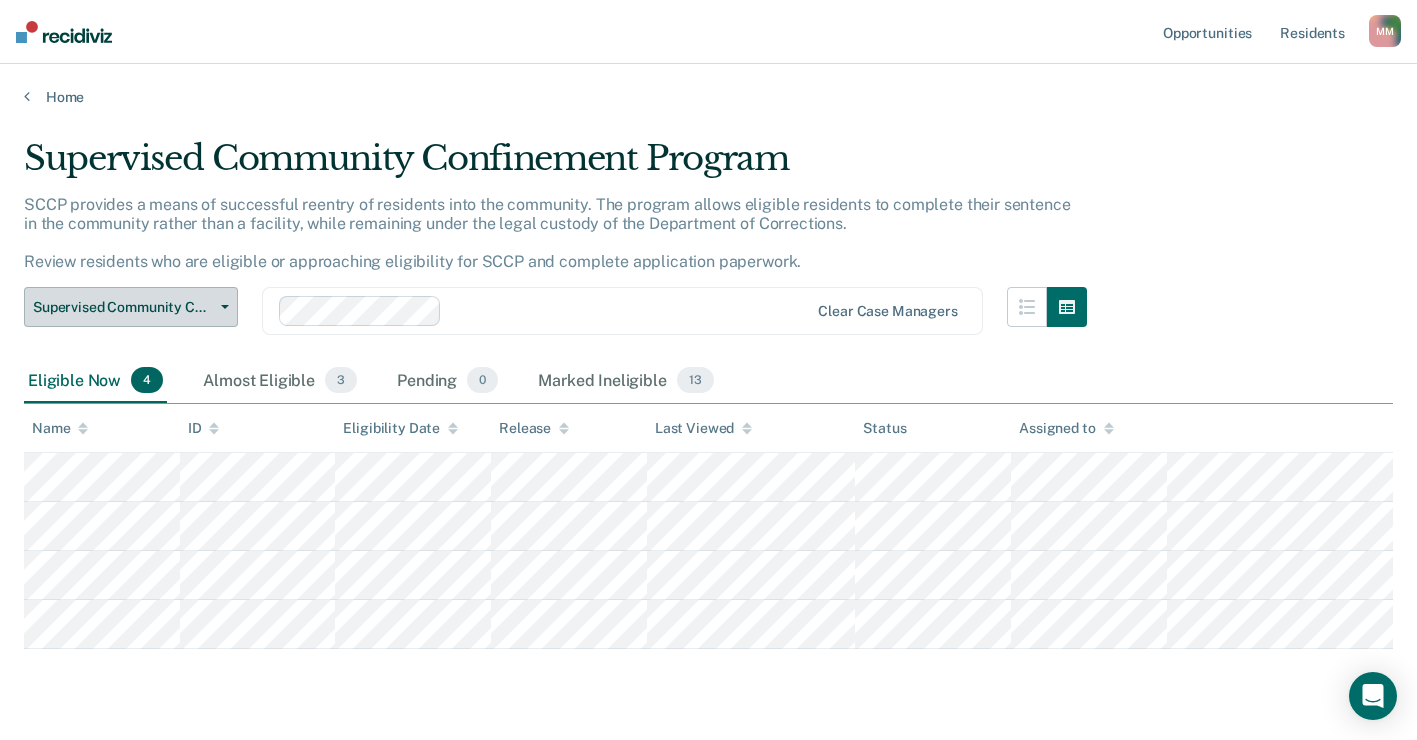 click on "Supervised Community Confinement Program" at bounding box center [131, 307] 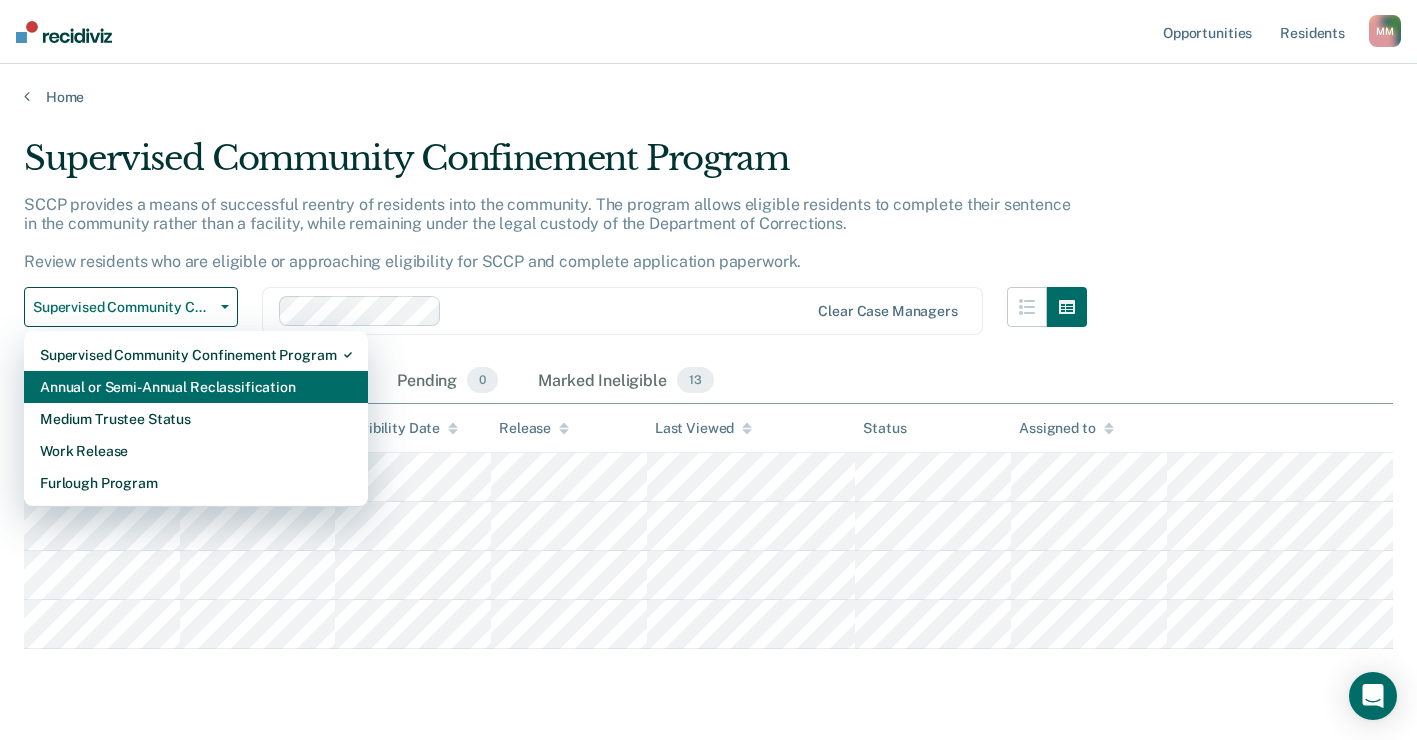 click on "Annual or Semi-Annual Reclassification" at bounding box center (196, 387) 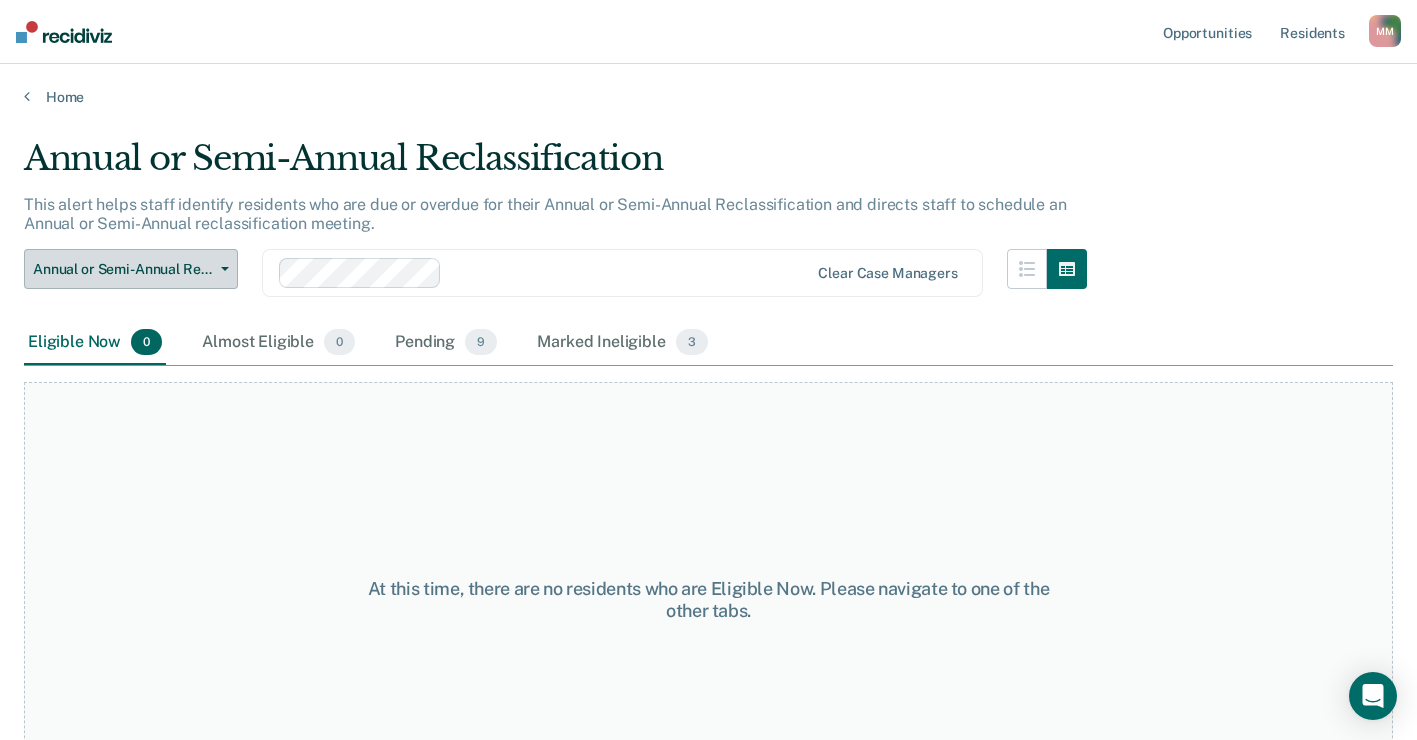 click on "Annual or Semi-Annual Reclassification" at bounding box center (131, 269) 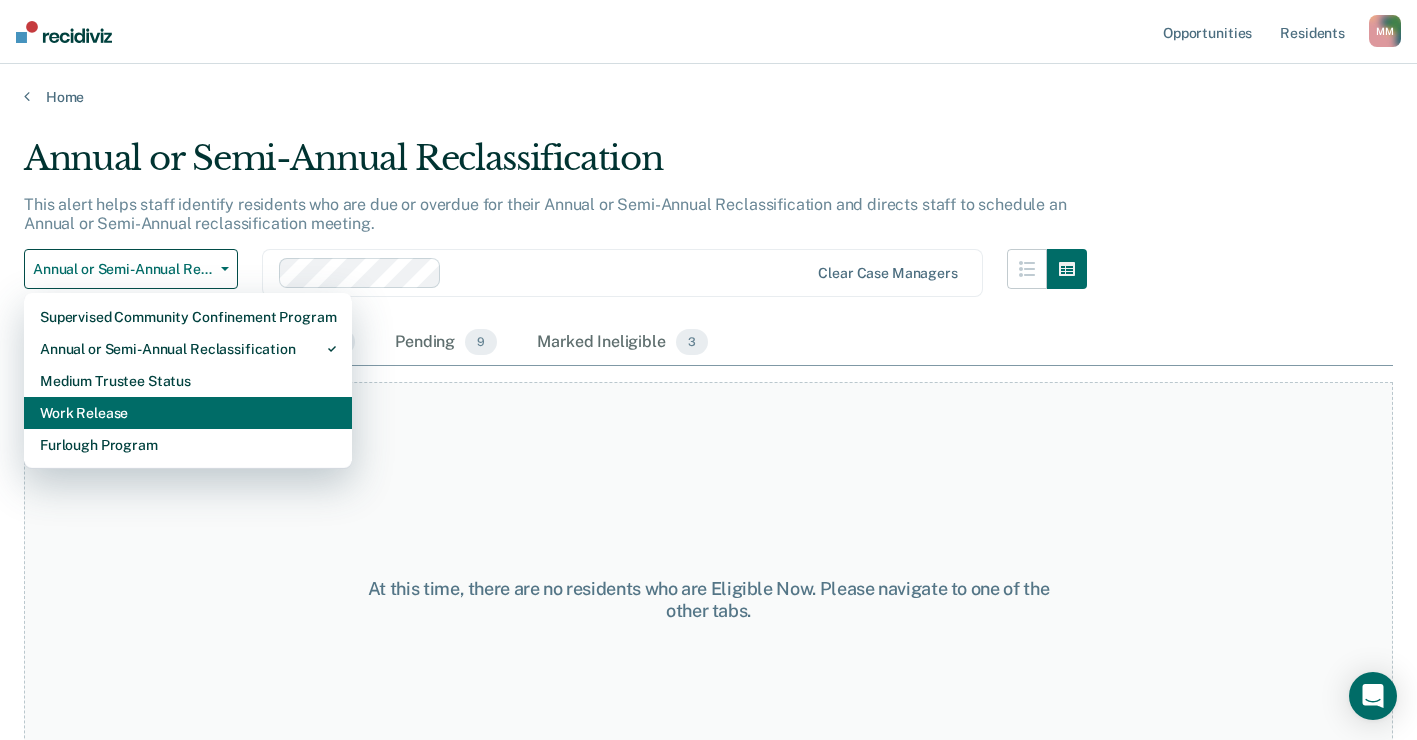 click on "Work Release" at bounding box center (188, 413) 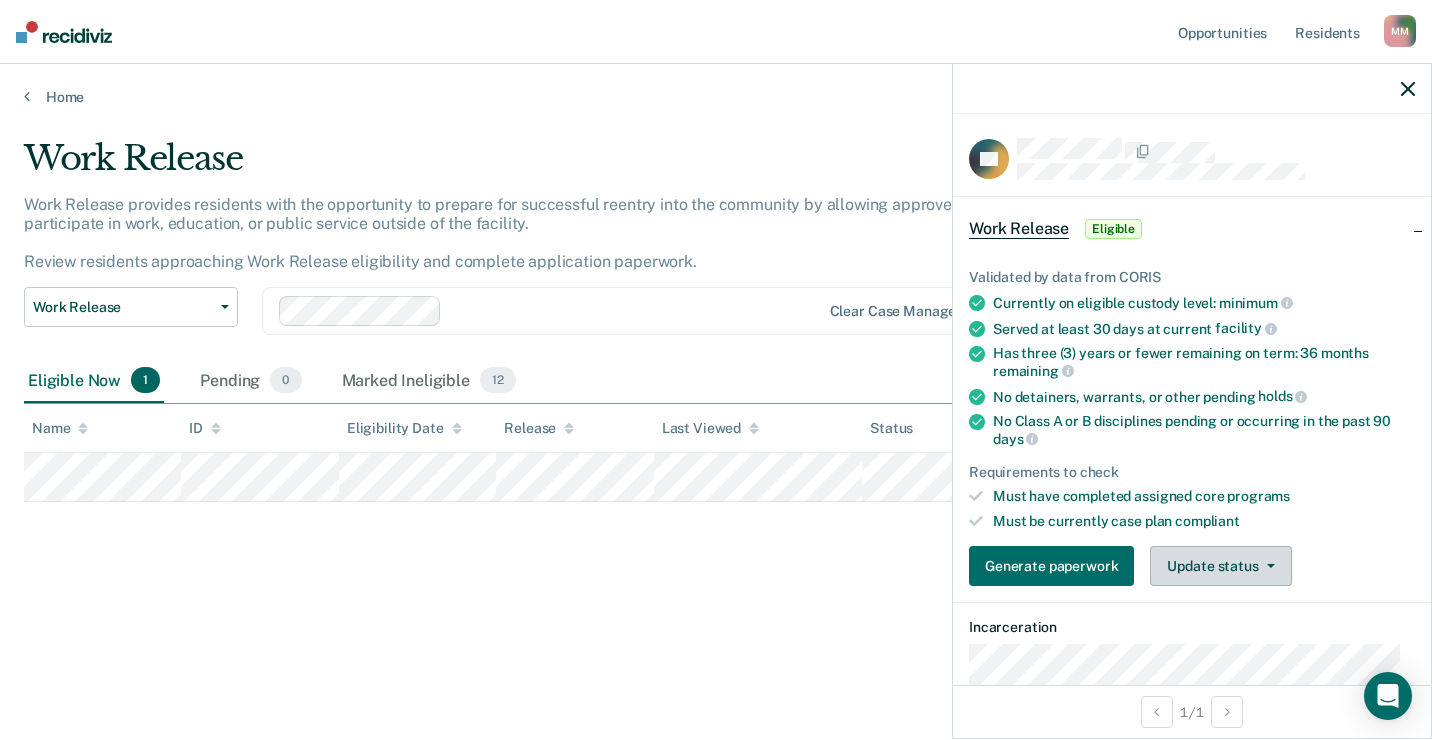 click on "Update status" at bounding box center [1220, 566] 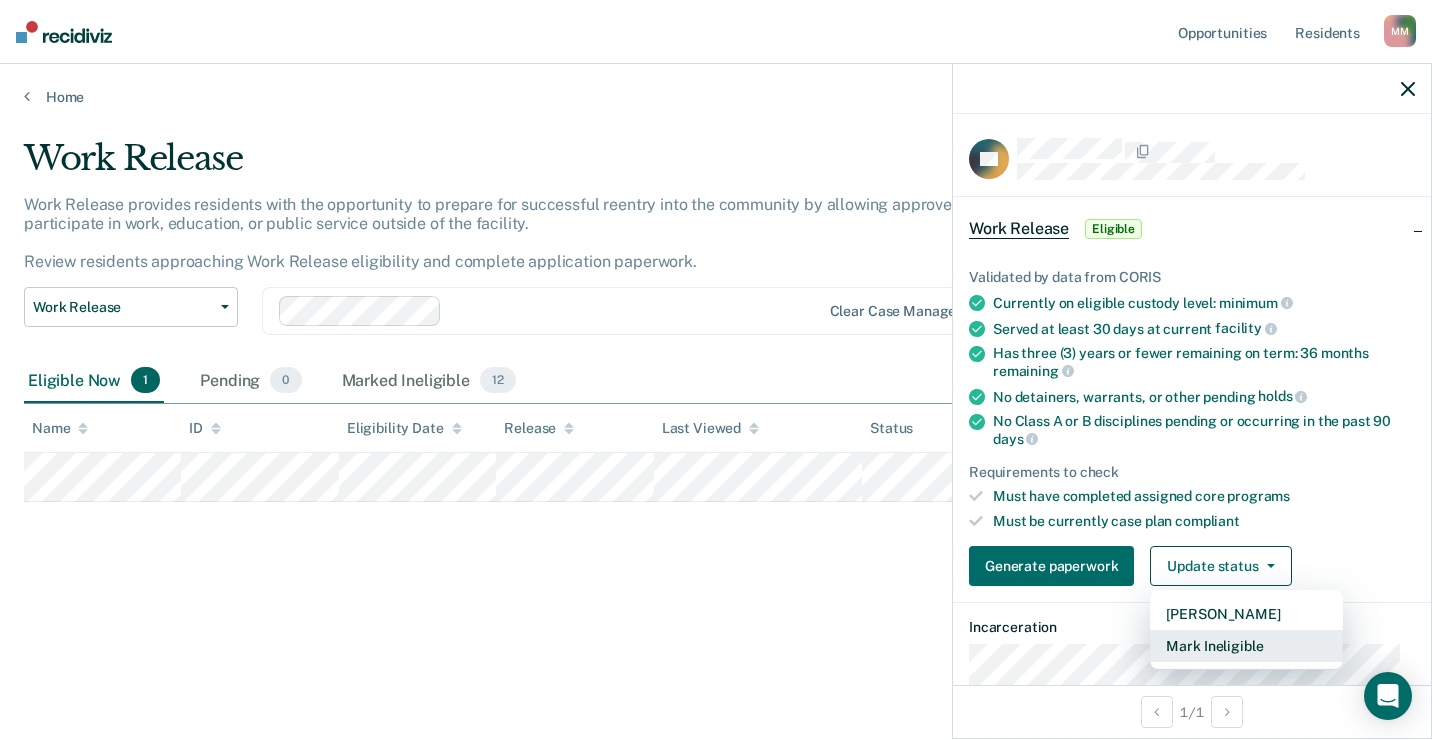 click on "Mark Ineligible" at bounding box center [1246, 646] 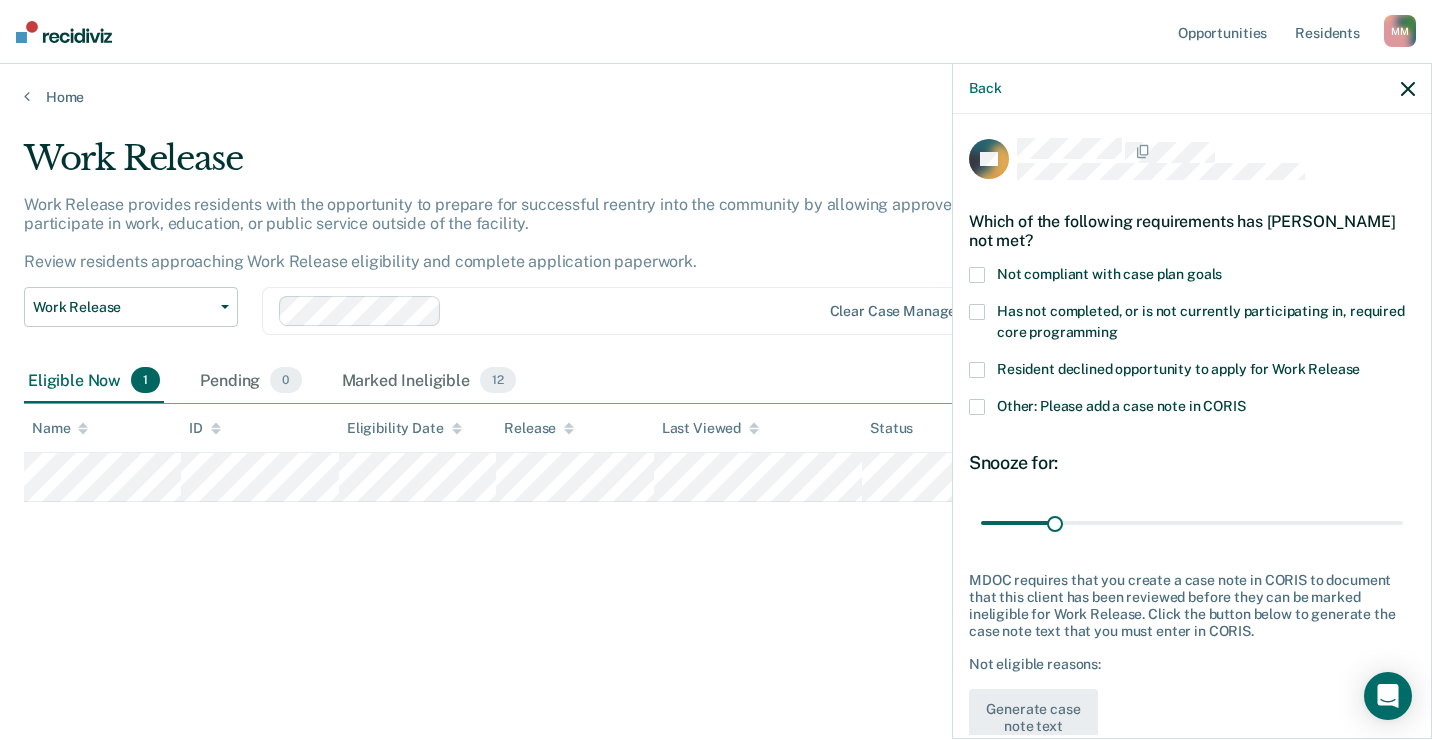 click at bounding box center [977, 312] 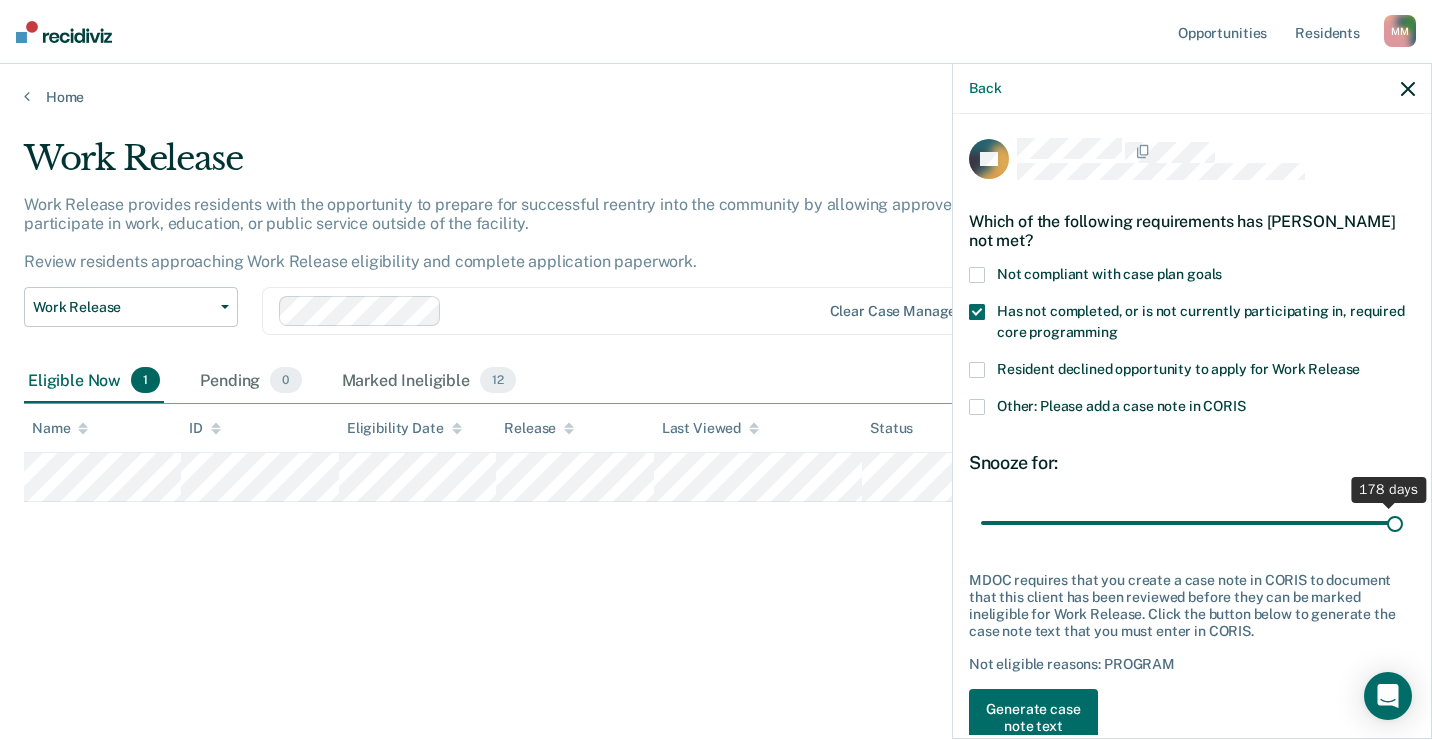 drag, startPoint x: 1052, startPoint y: 519, endPoint x: 1435, endPoint y: 577, distance: 387.36676 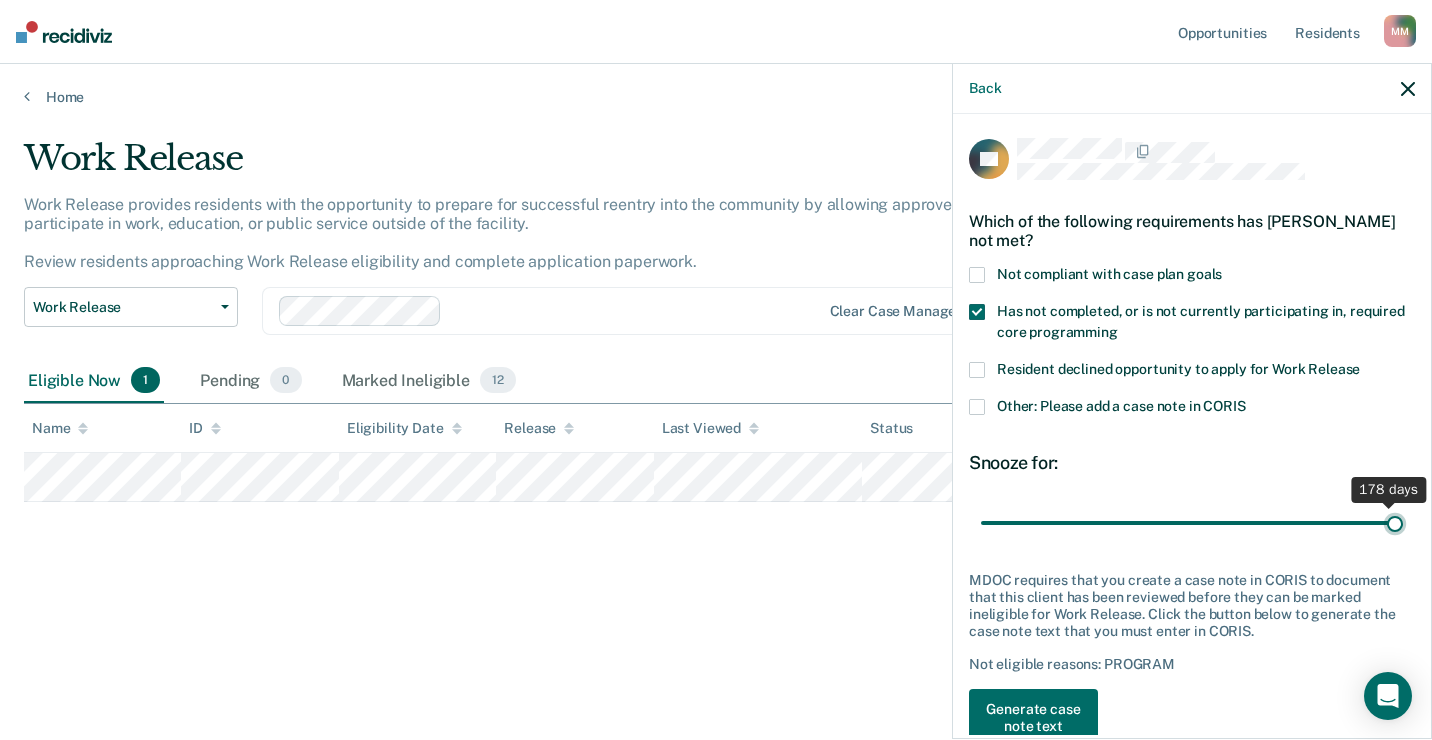 type on "180" 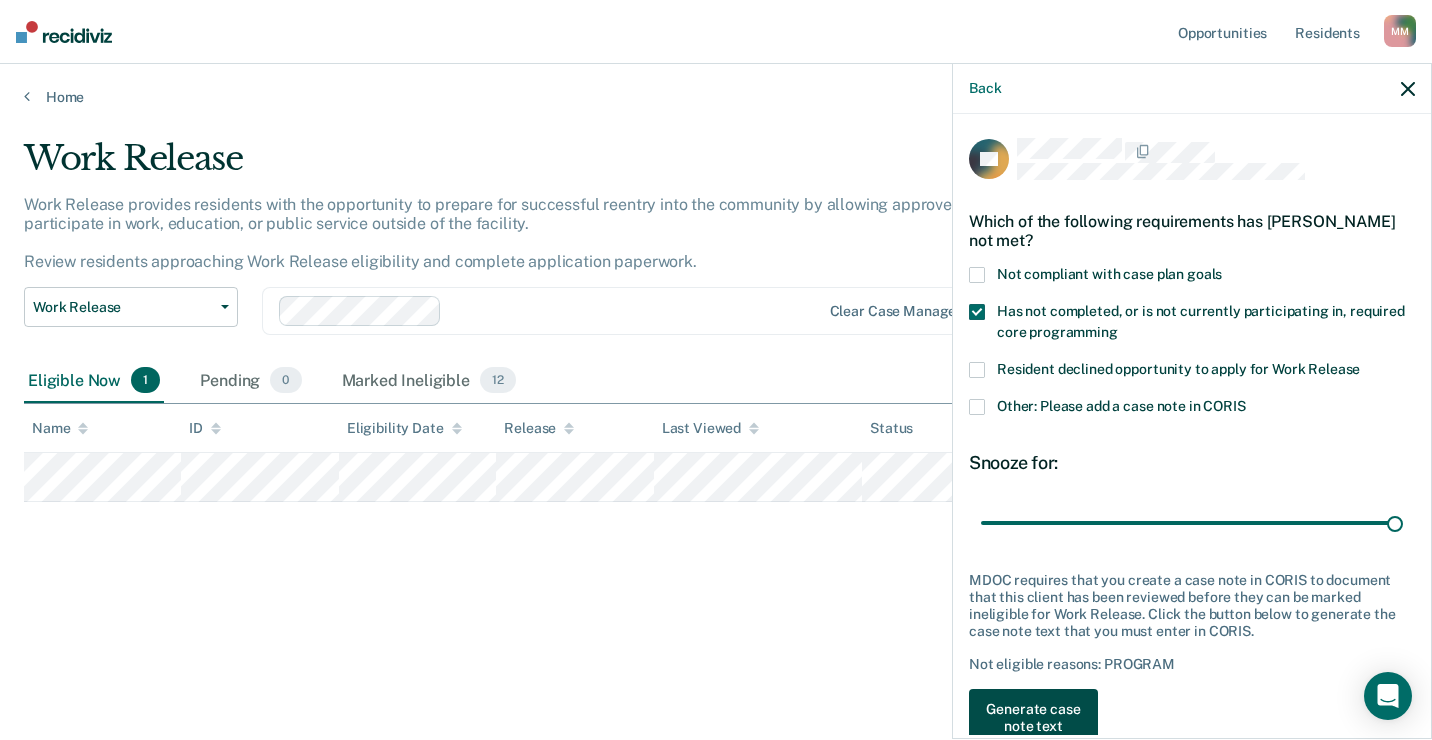 click on "Generate case note text" at bounding box center [1033, 718] 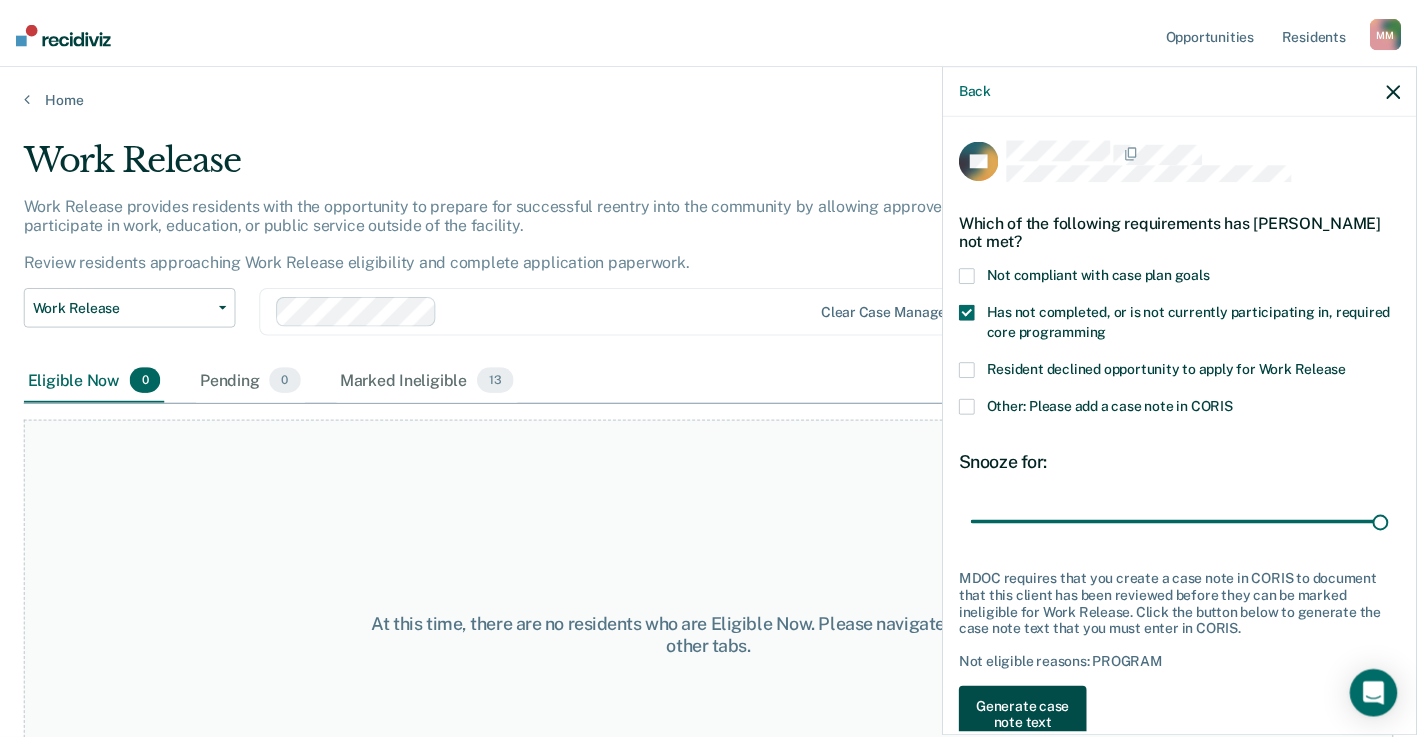 scroll, scrollTop: 9, scrollLeft: 0, axis: vertical 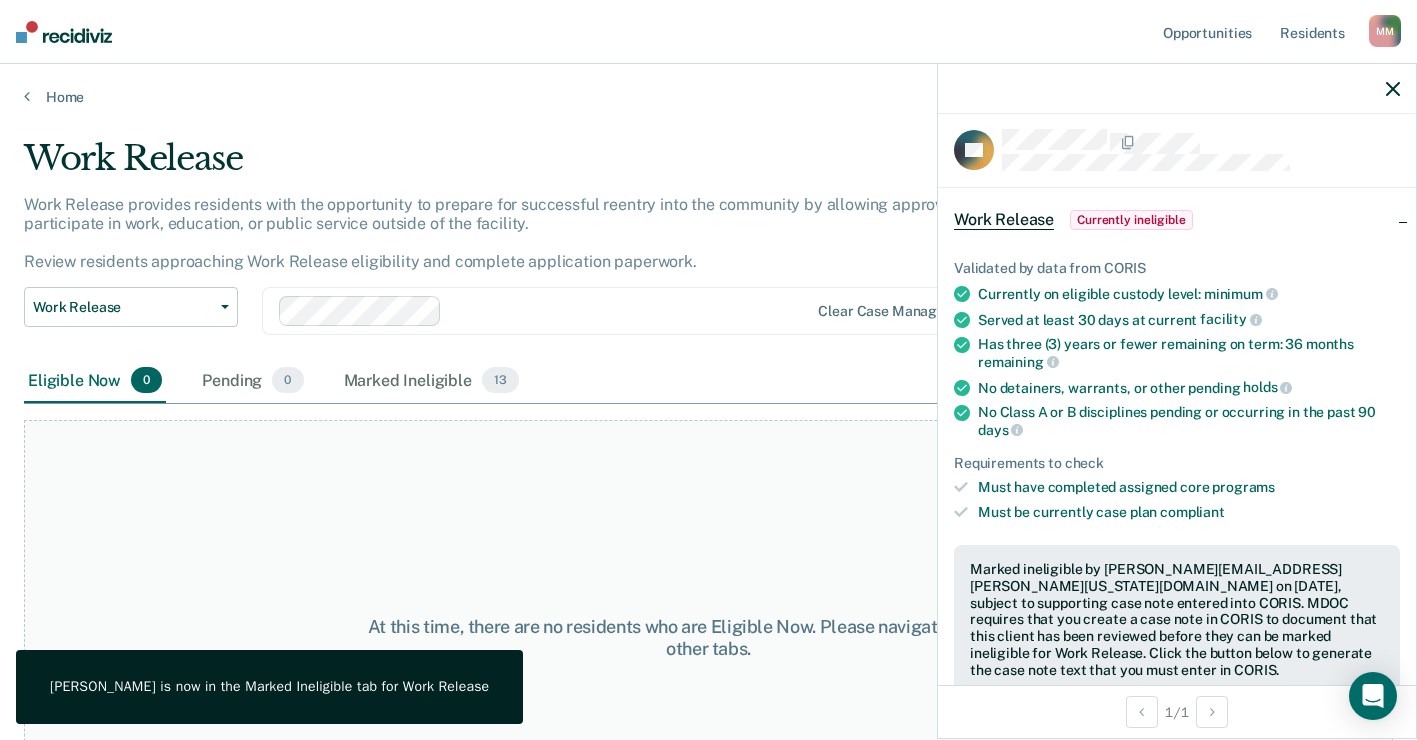 click 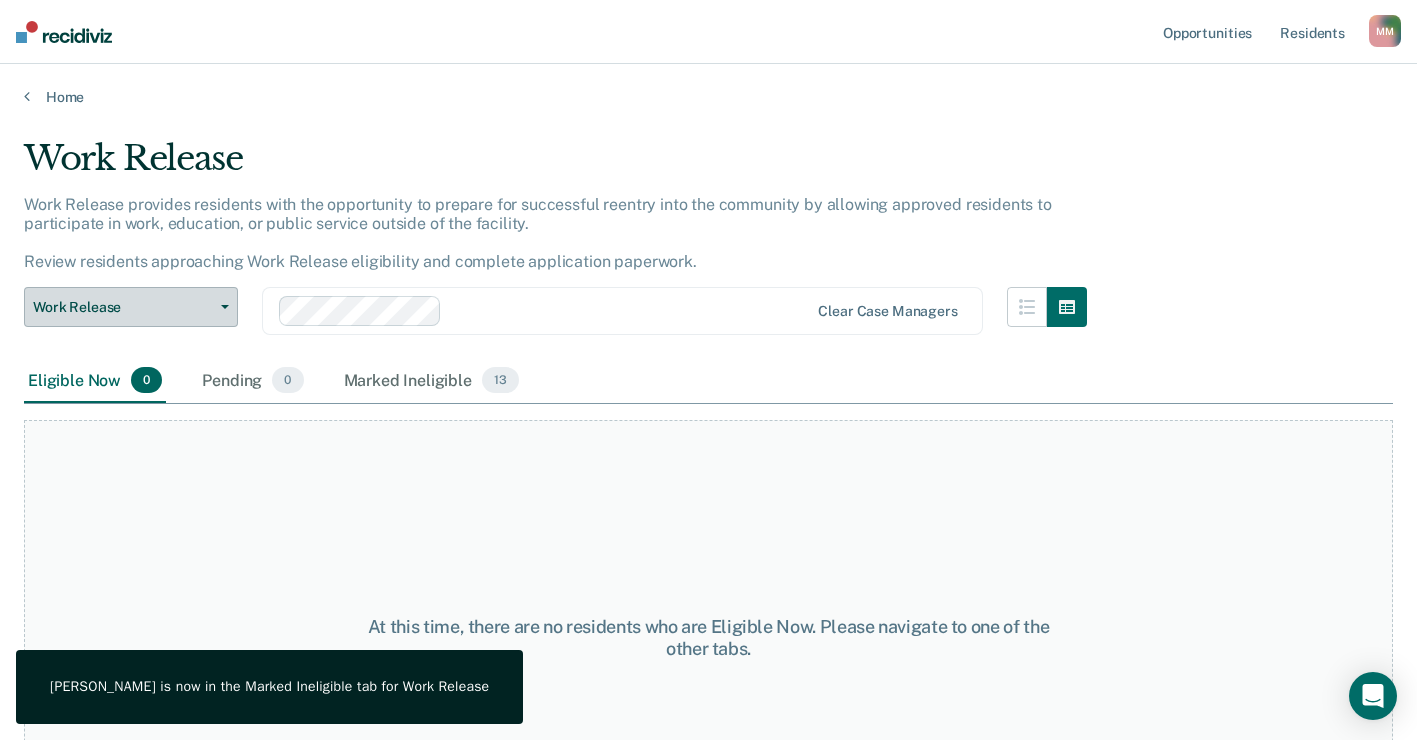 click on "Work Release" at bounding box center (131, 307) 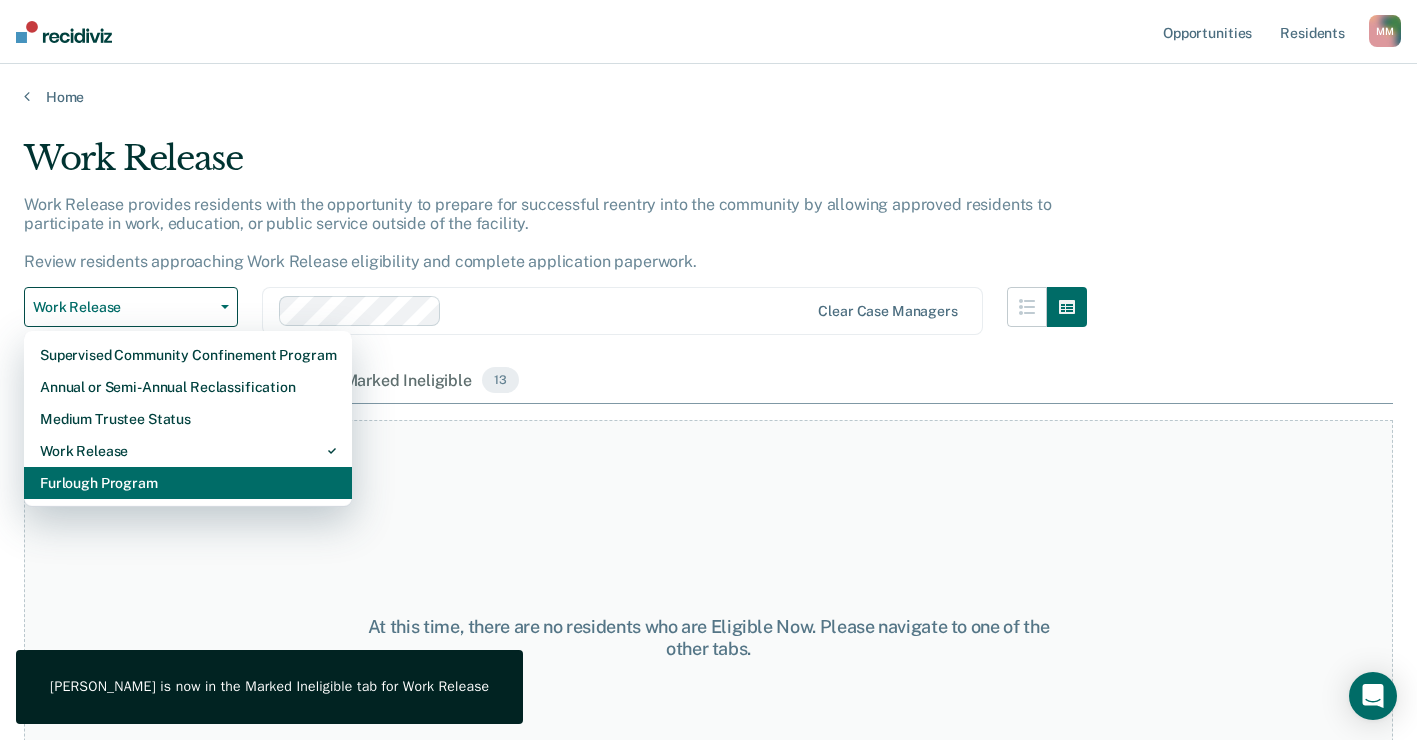 click on "Furlough Program" at bounding box center [188, 483] 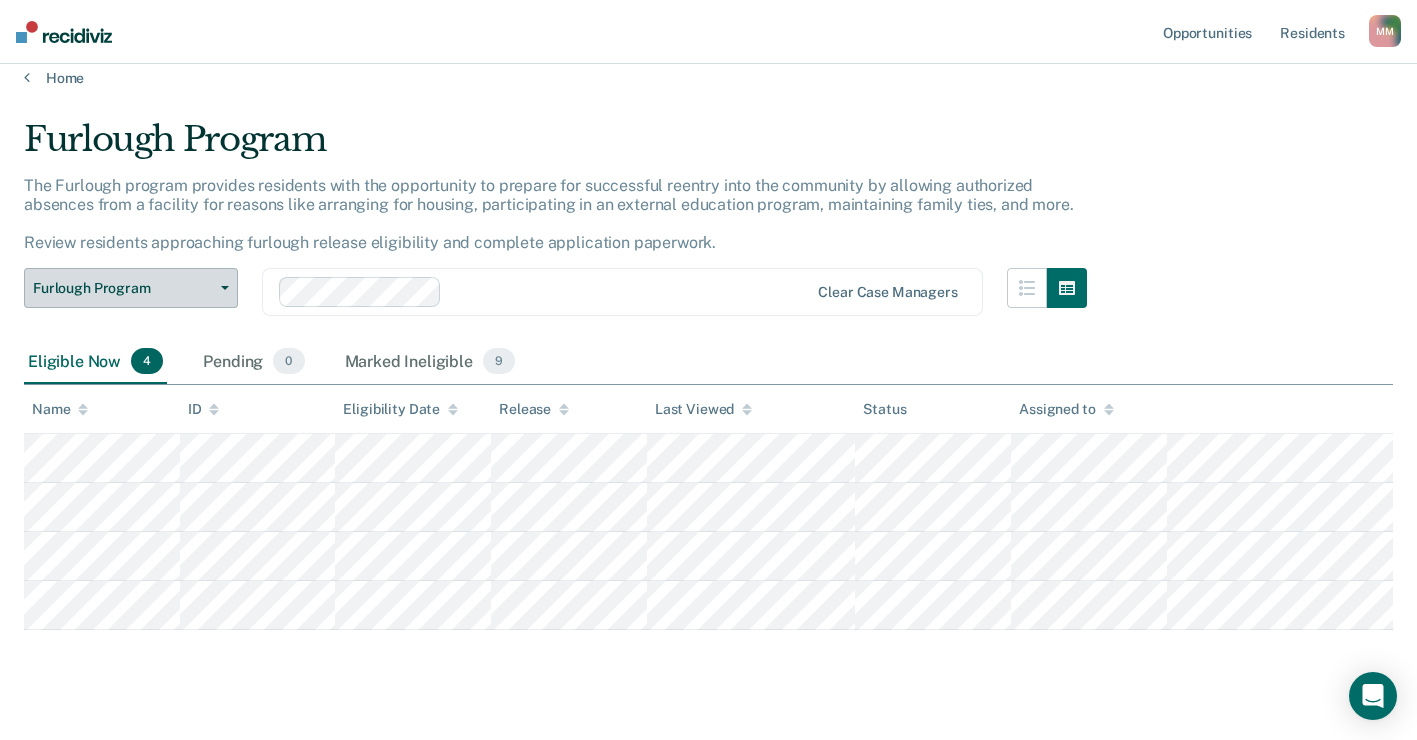 scroll, scrollTop: 0, scrollLeft: 0, axis: both 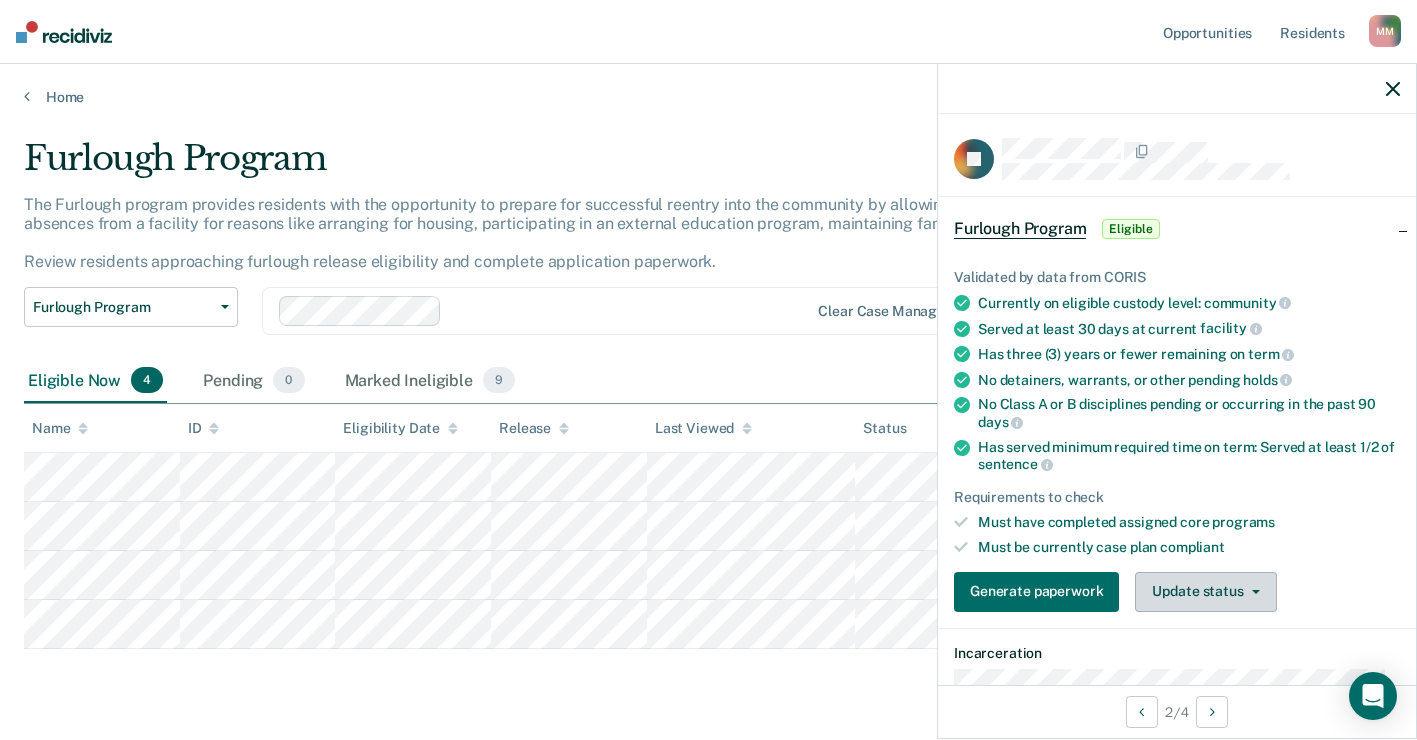 click on "Update status" at bounding box center (1205, 592) 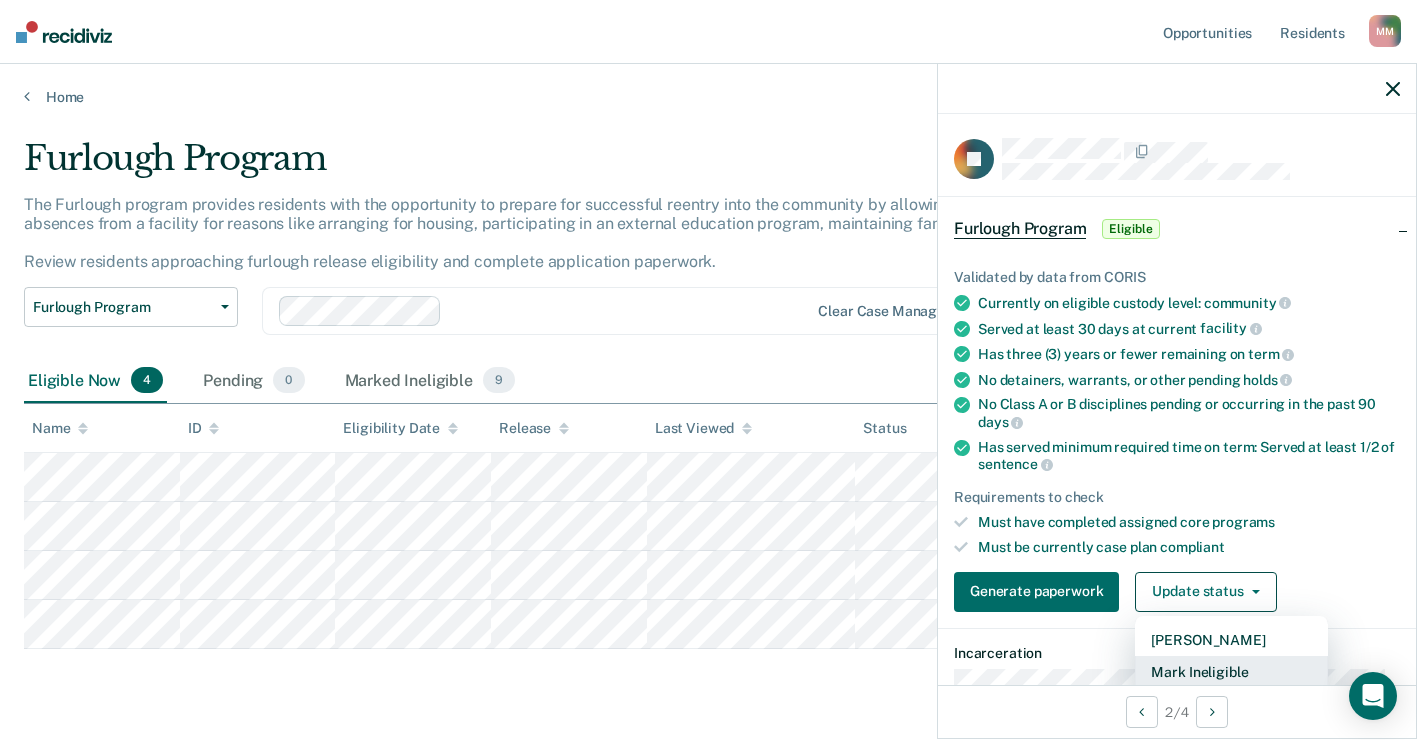 click on "Mark Ineligible" at bounding box center (1231, 672) 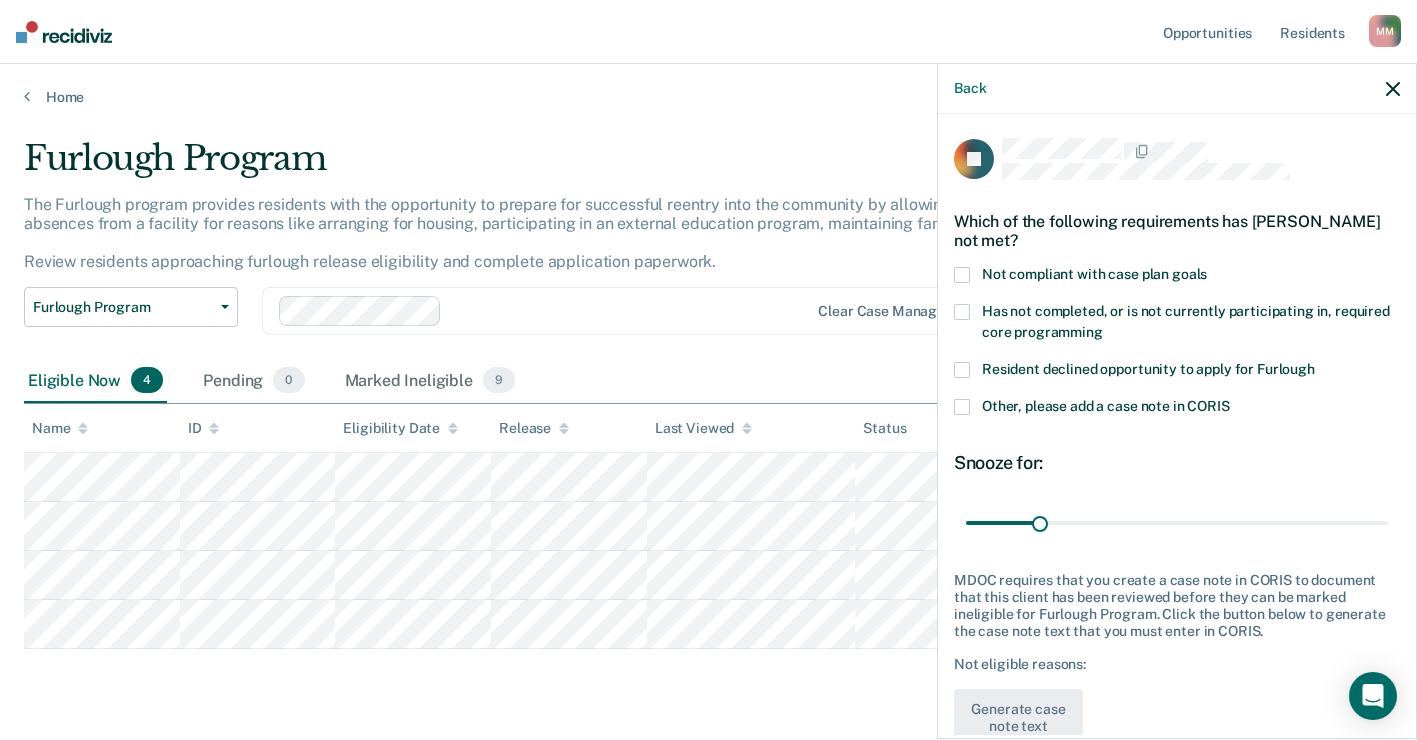 click at bounding box center (962, 370) 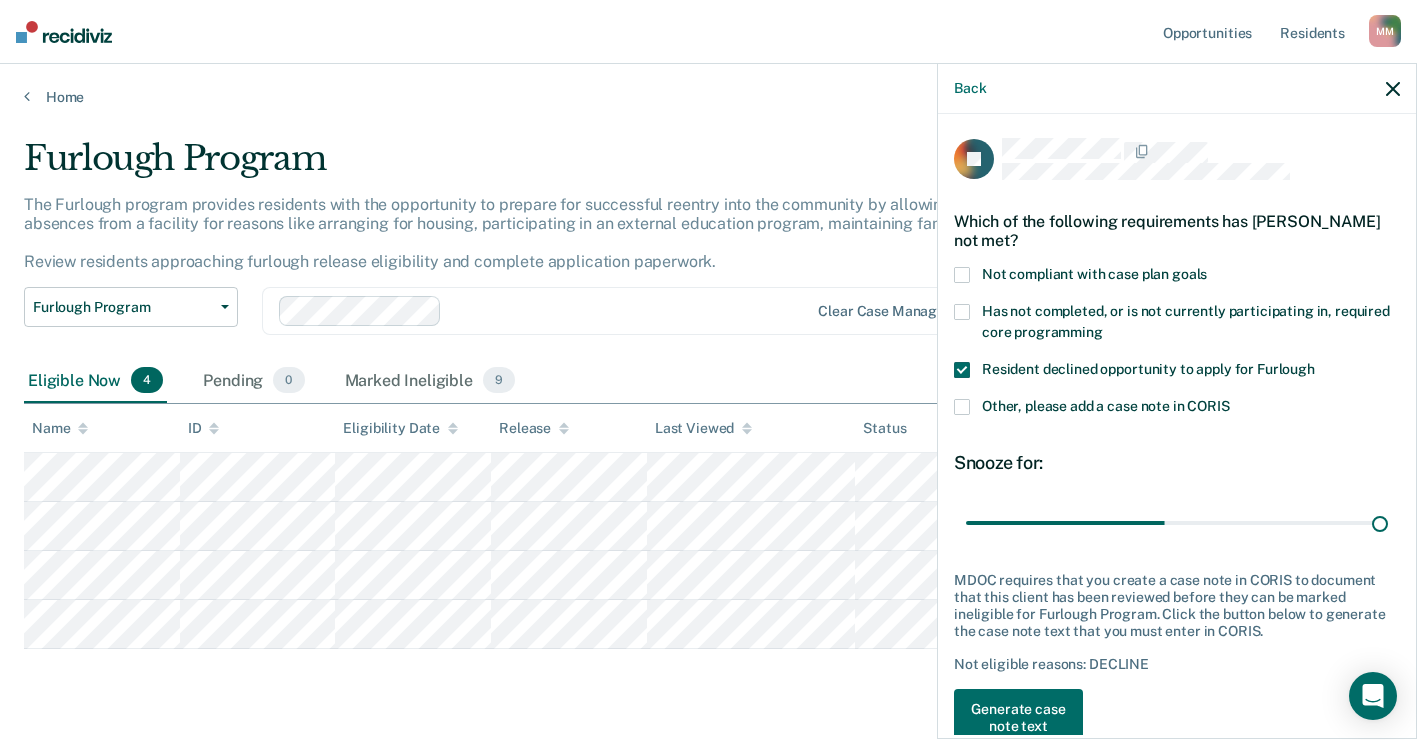 drag, startPoint x: 1042, startPoint y: 517, endPoint x: 1431, endPoint y: 556, distance: 390.95013 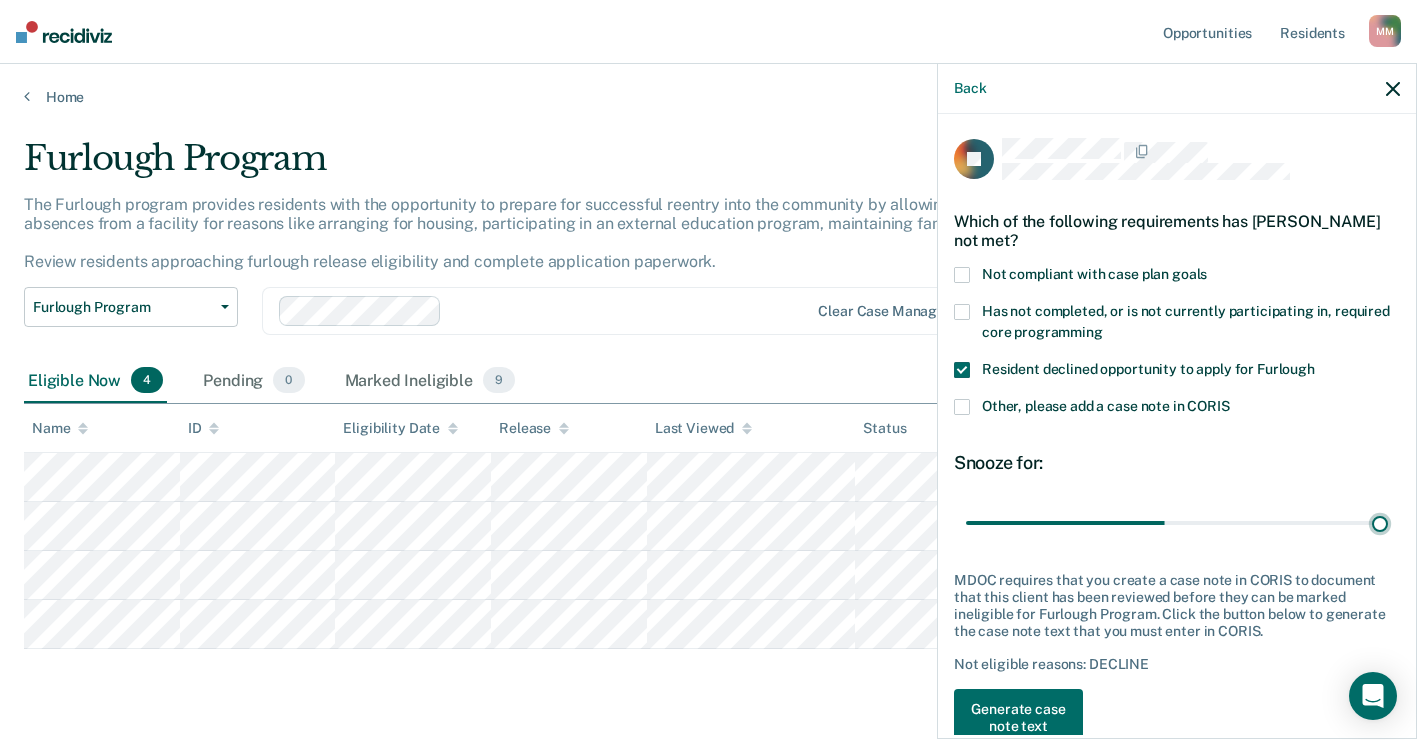 type on "180" 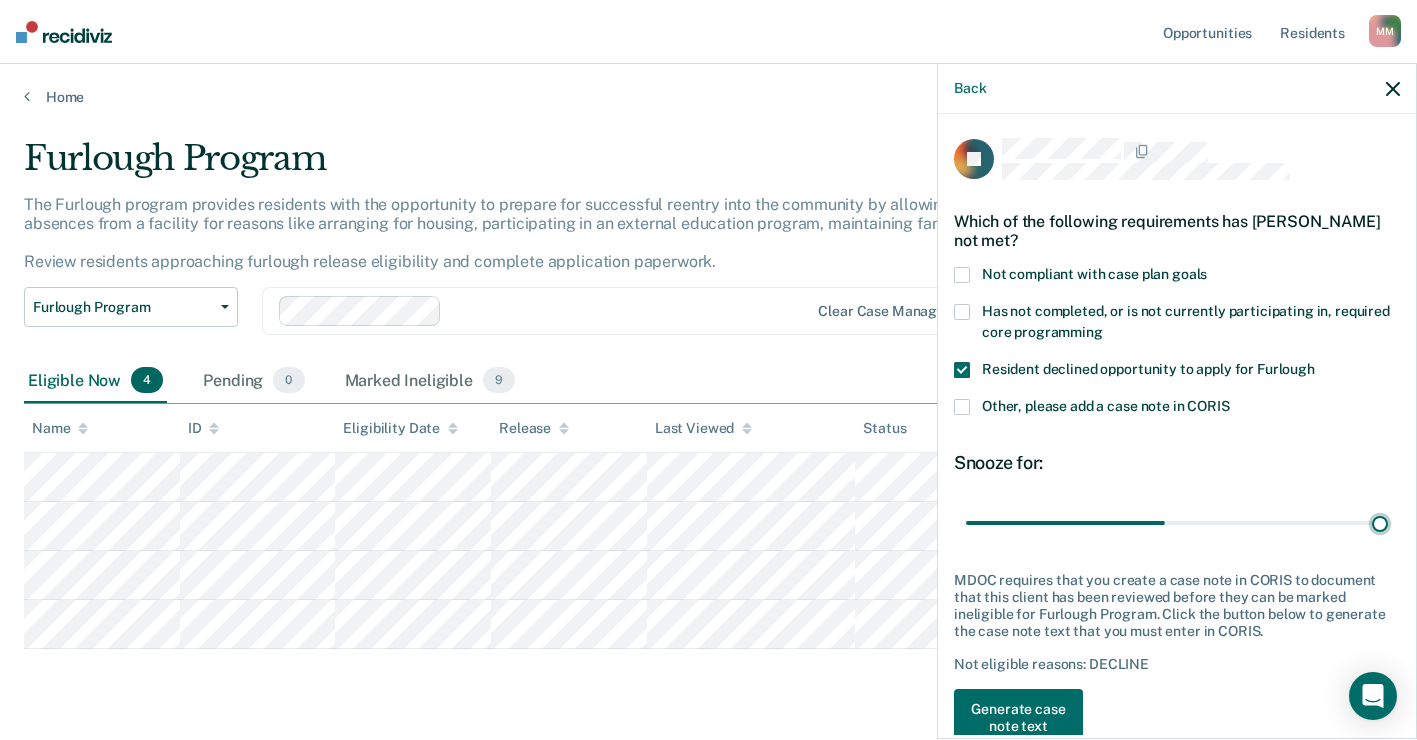 click at bounding box center (1177, 522) 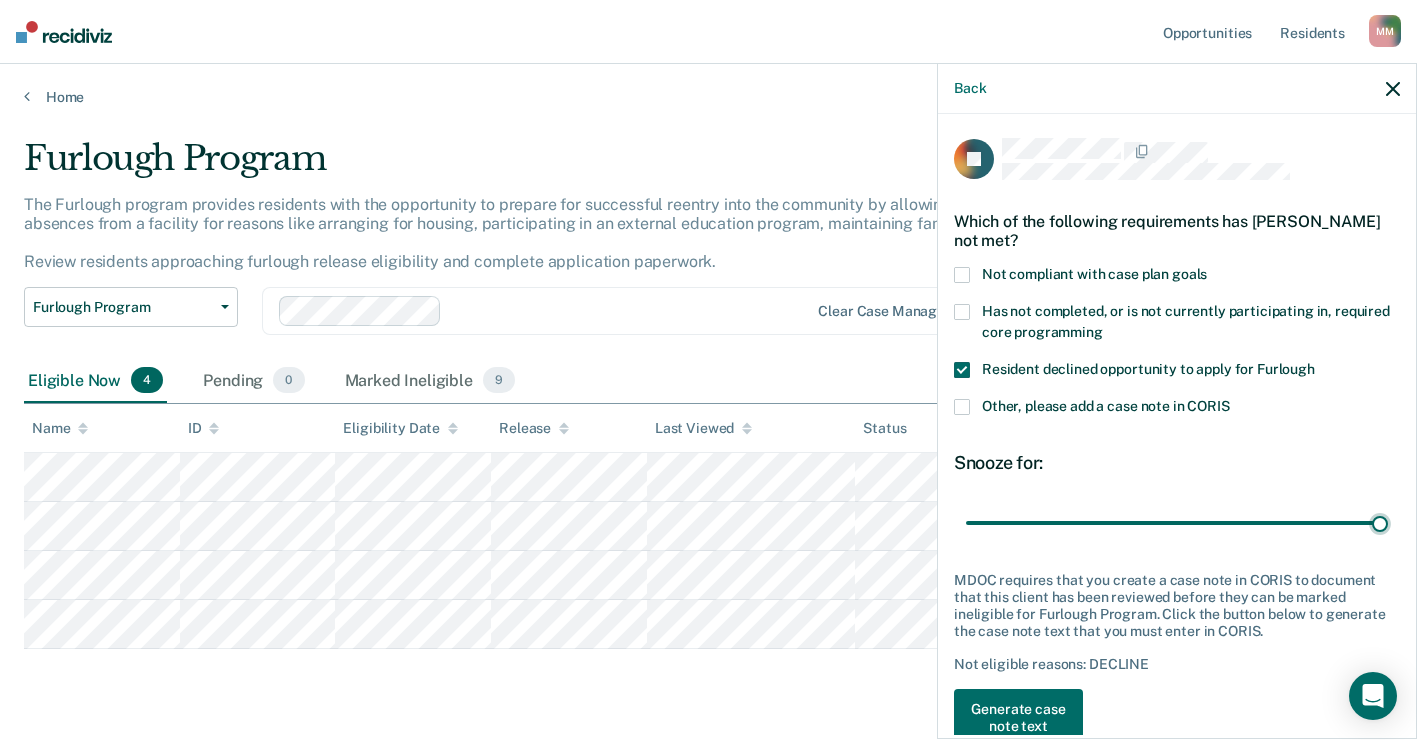 click at bounding box center (962, 407) 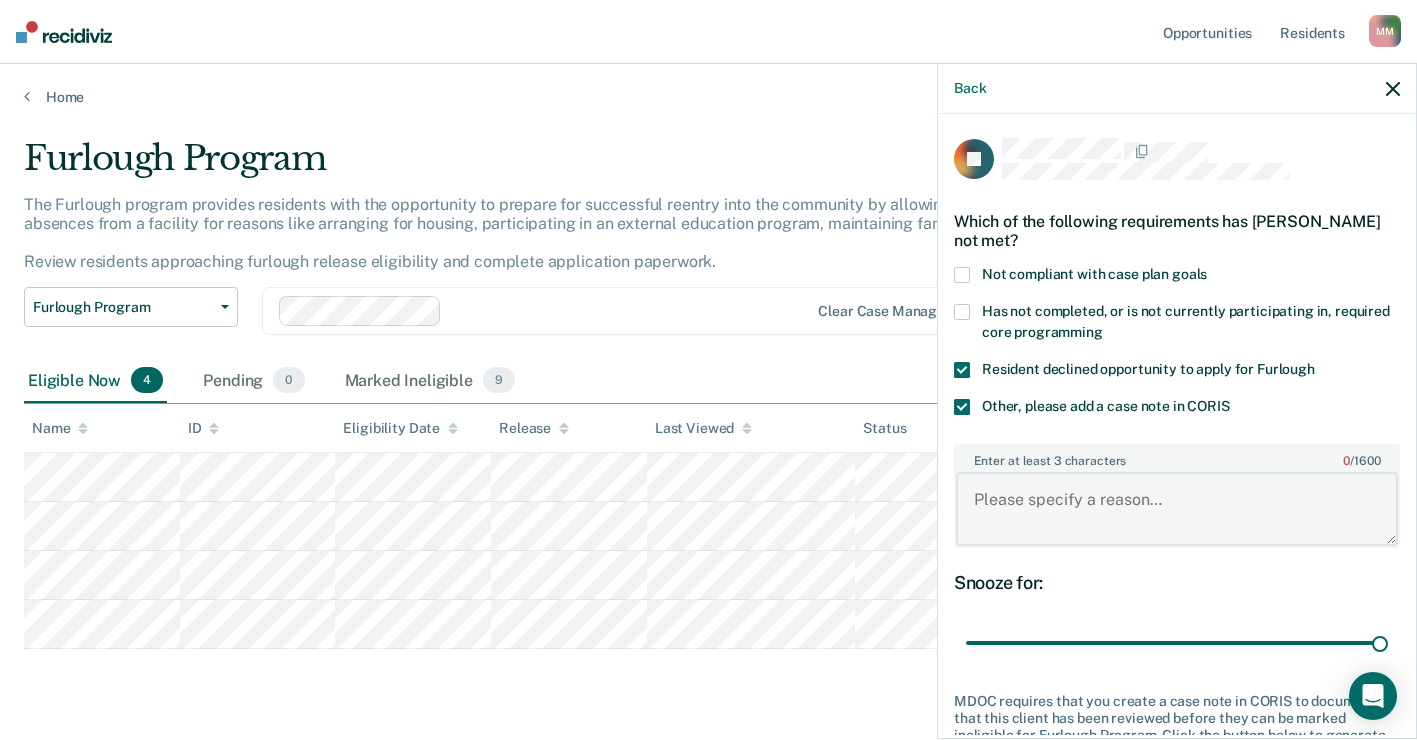 click on "Enter at least 3 characters 0  /  1600" at bounding box center (1177, 509) 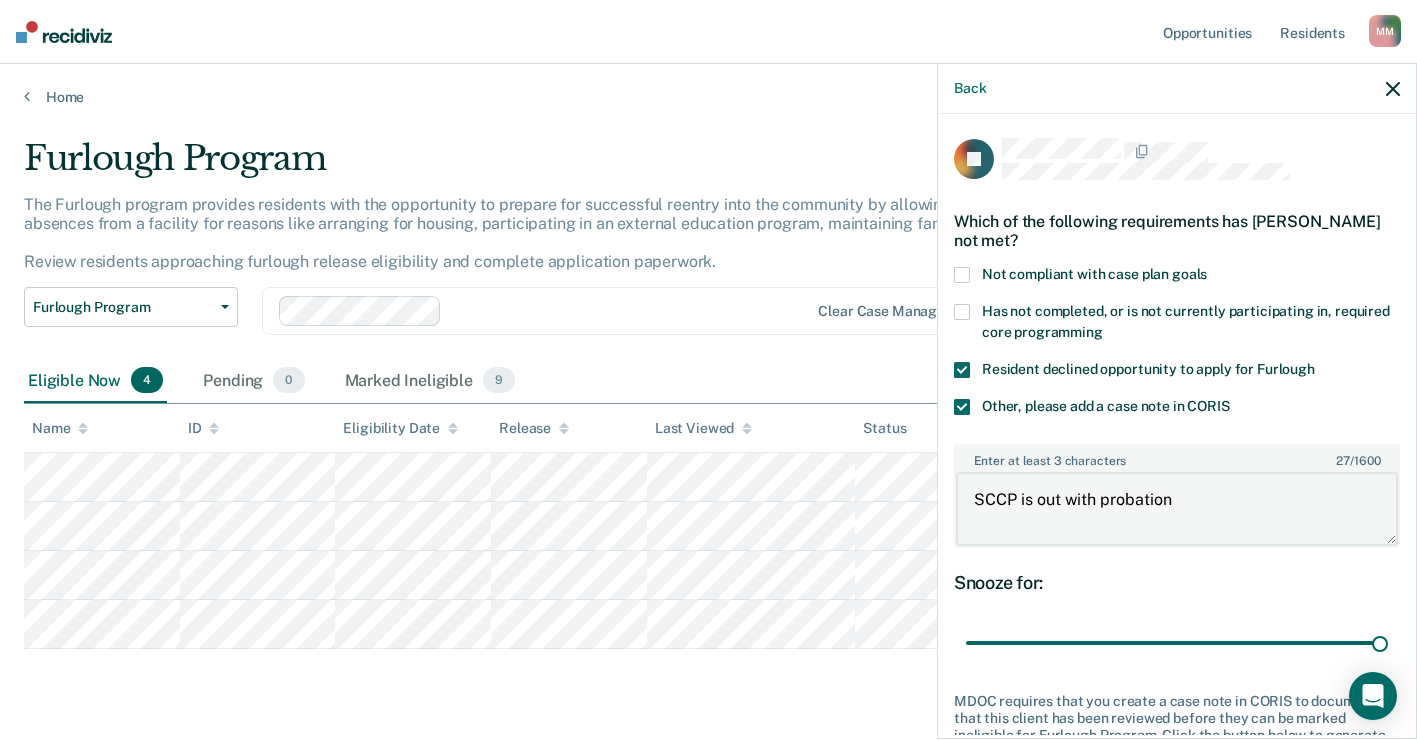 scroll, scrollTop: 166, scrollLeft: 0, axis: vertical 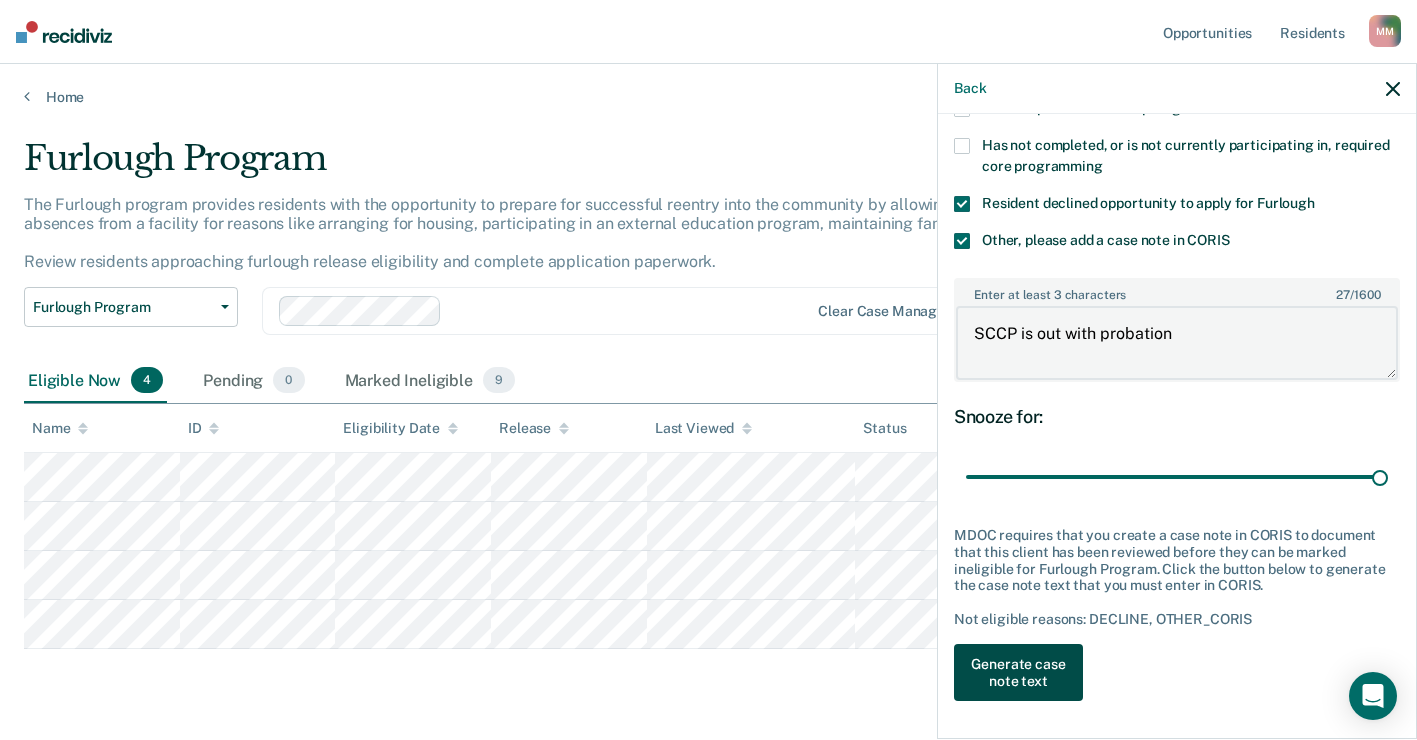 type on "SCCP is out with probation" 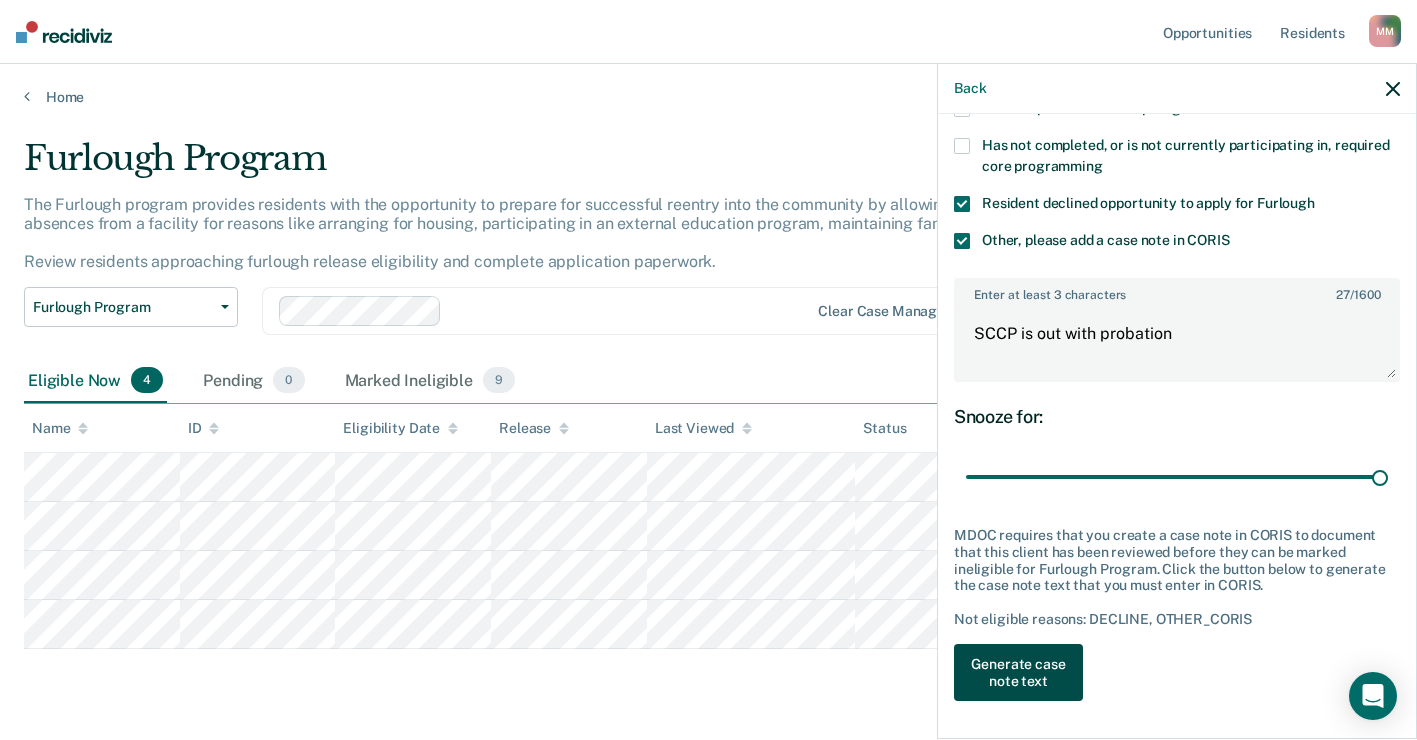 click on "Generate case note text" at bounding box center [1018, 673] 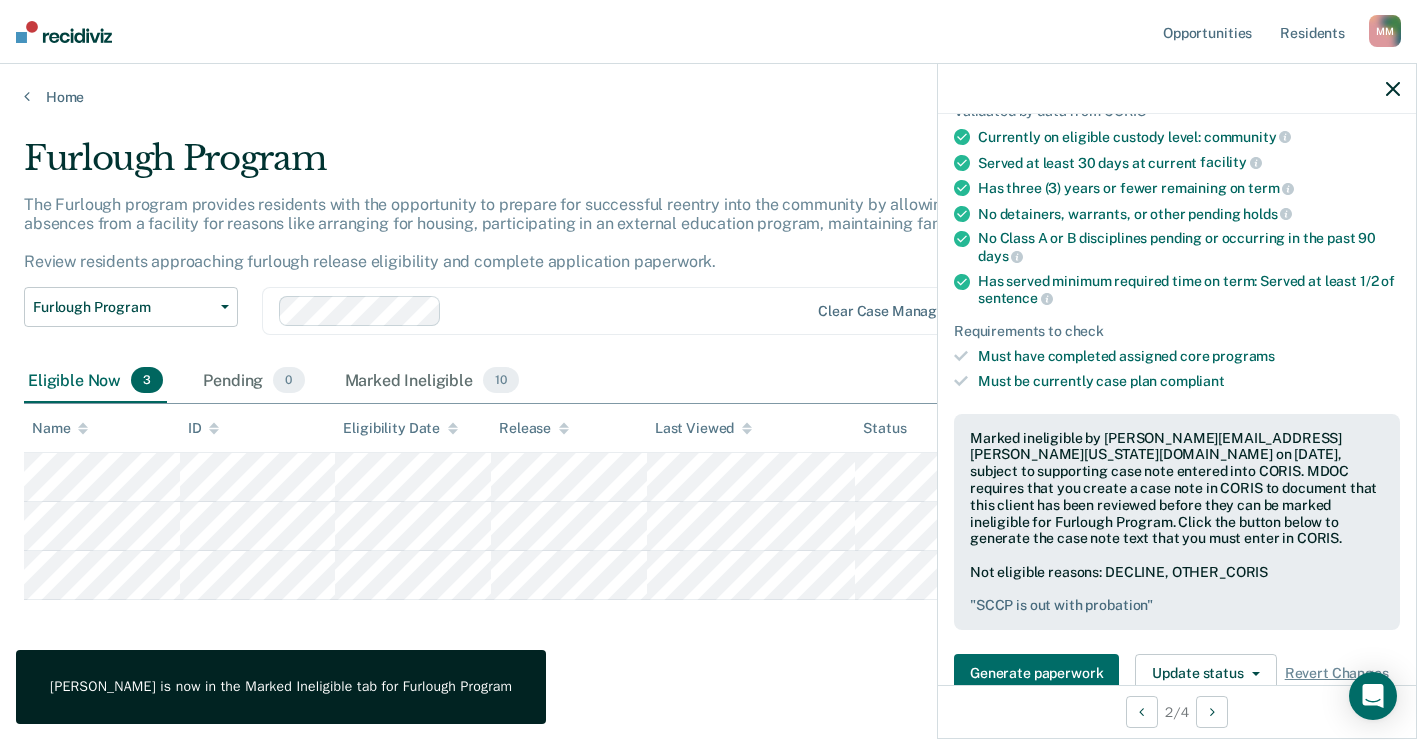 click 